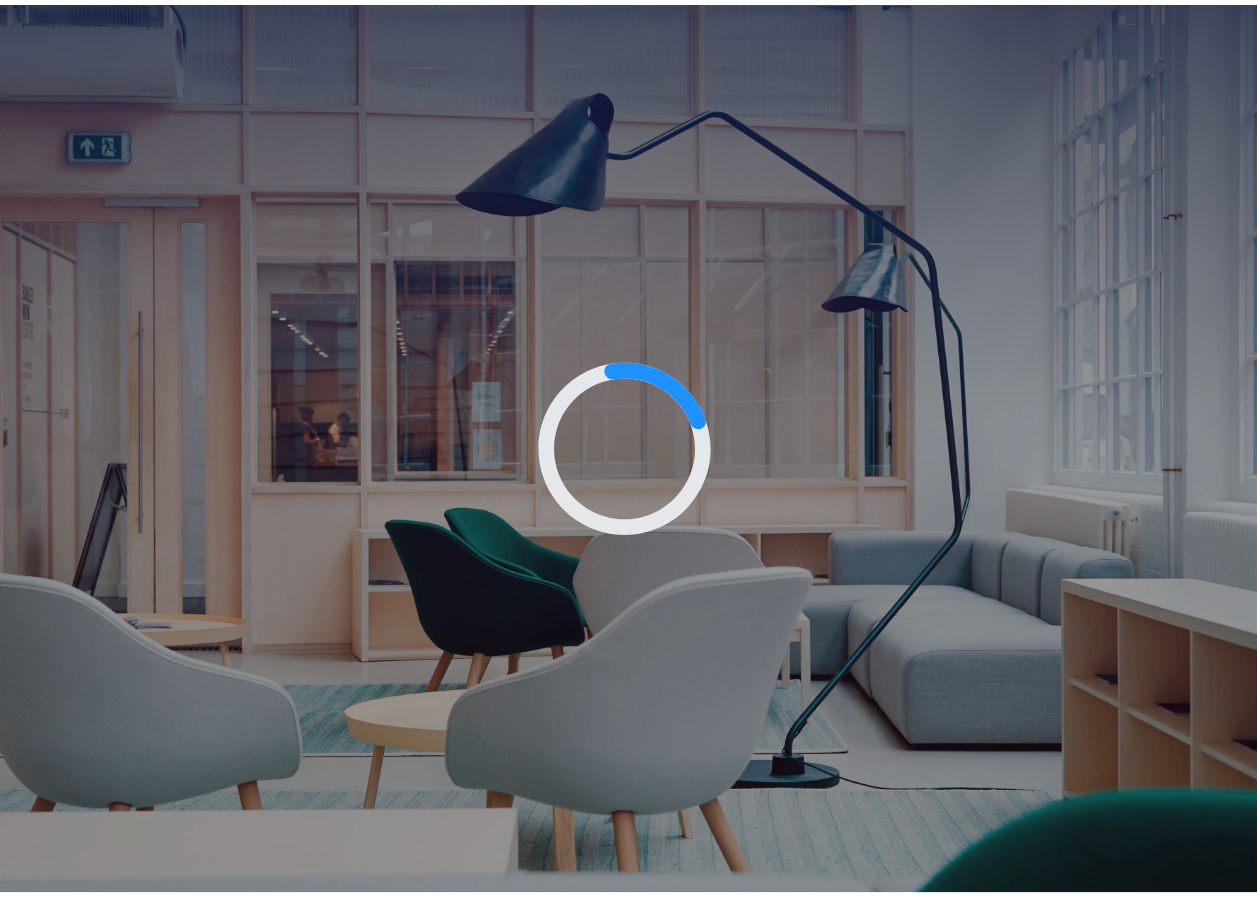 scroll, scrollTop: 0, scrollLeft: 0, axis: both 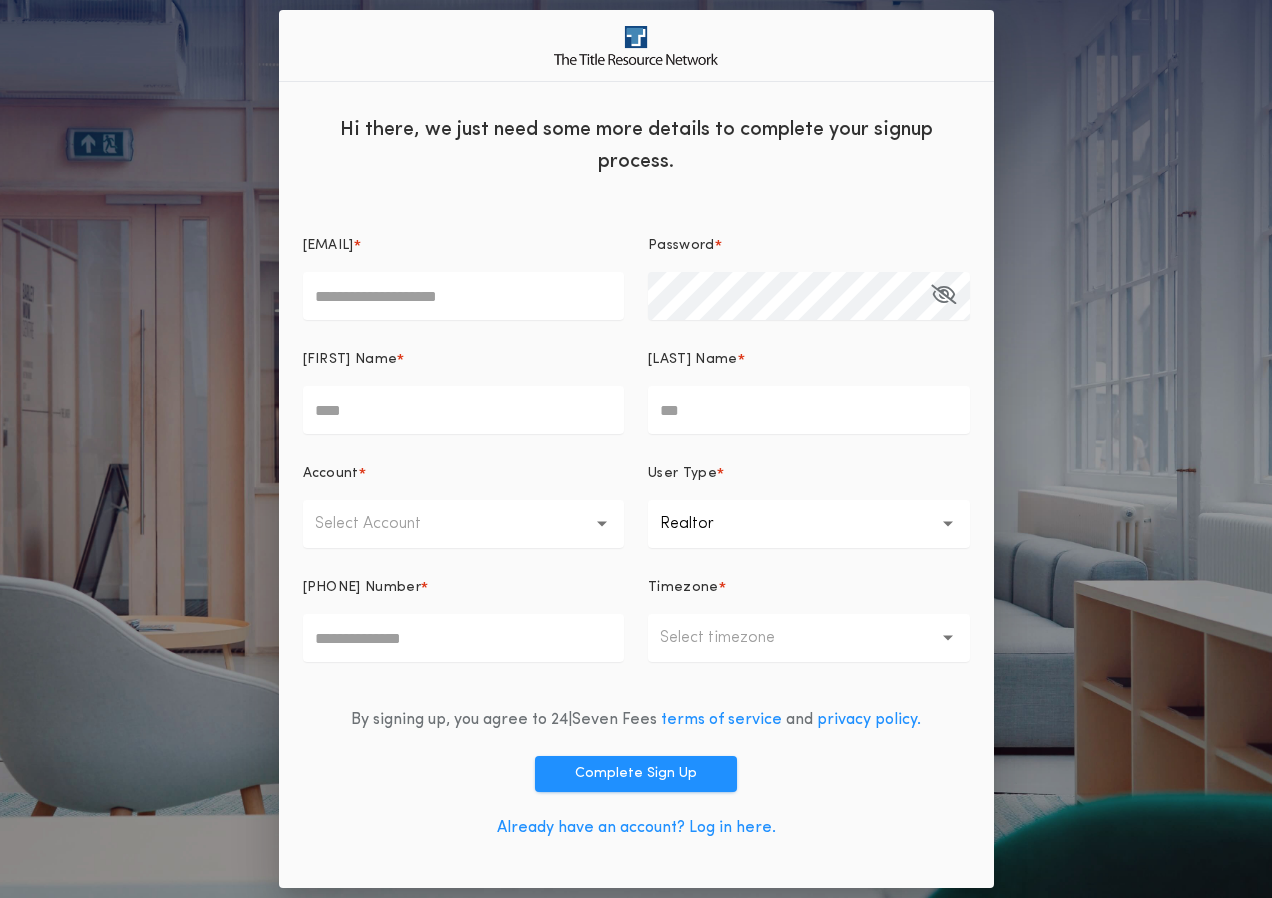 click on "[EMAIL] *" at bounding box center (464, 296) 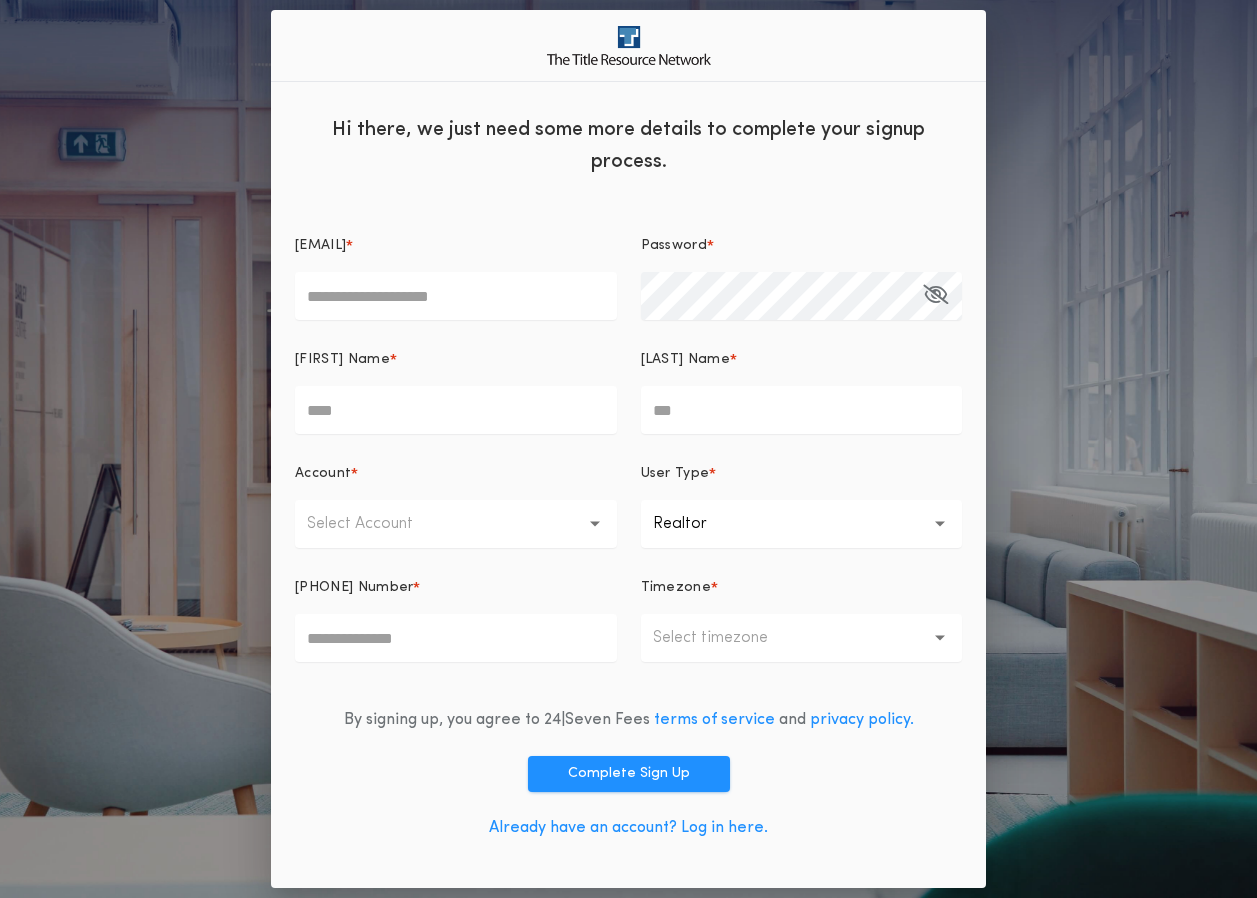 click on "Hi there, we just need some more details to complete your signup process." at bounding box center (628, 143) 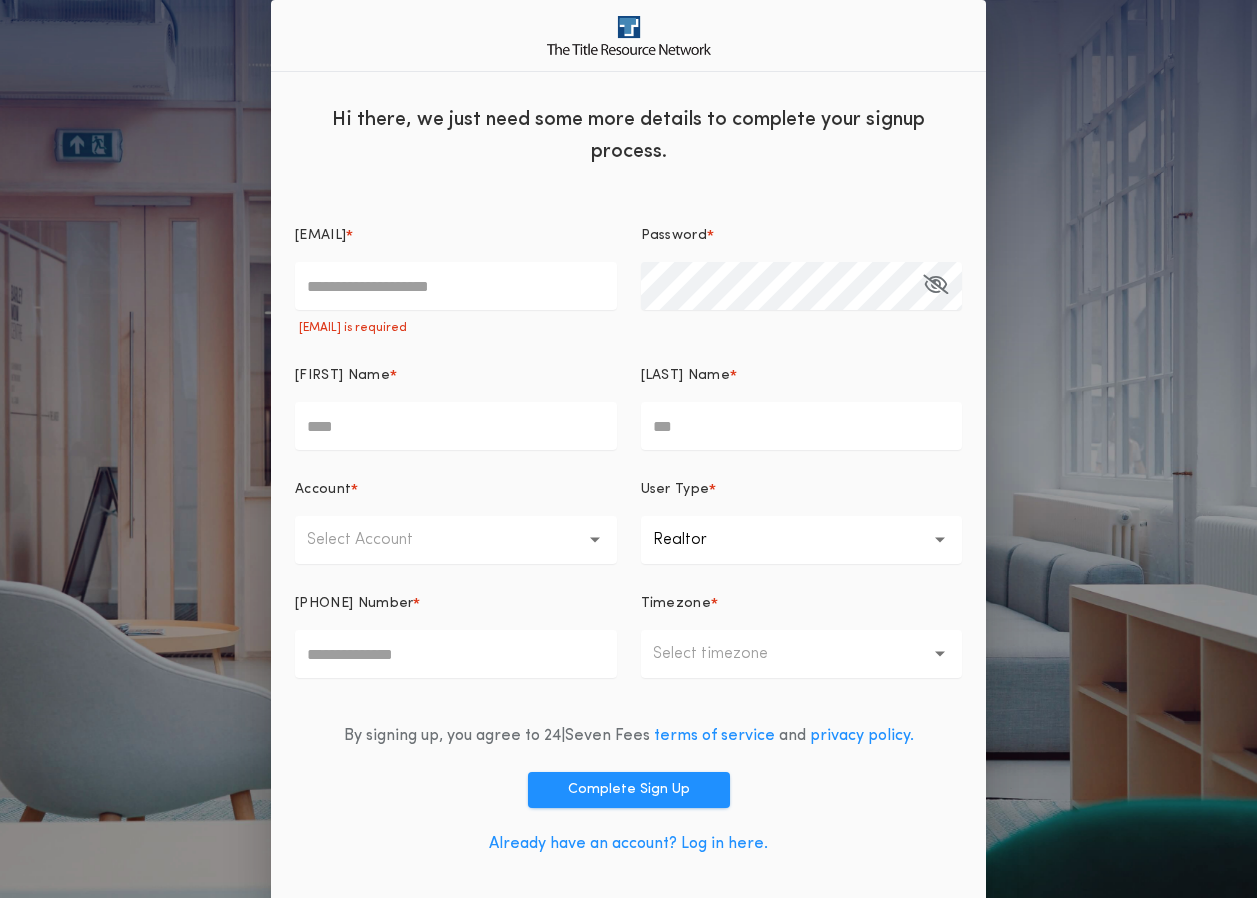 click on "Already have an account? Log in here." at bounding box center [628, 844] 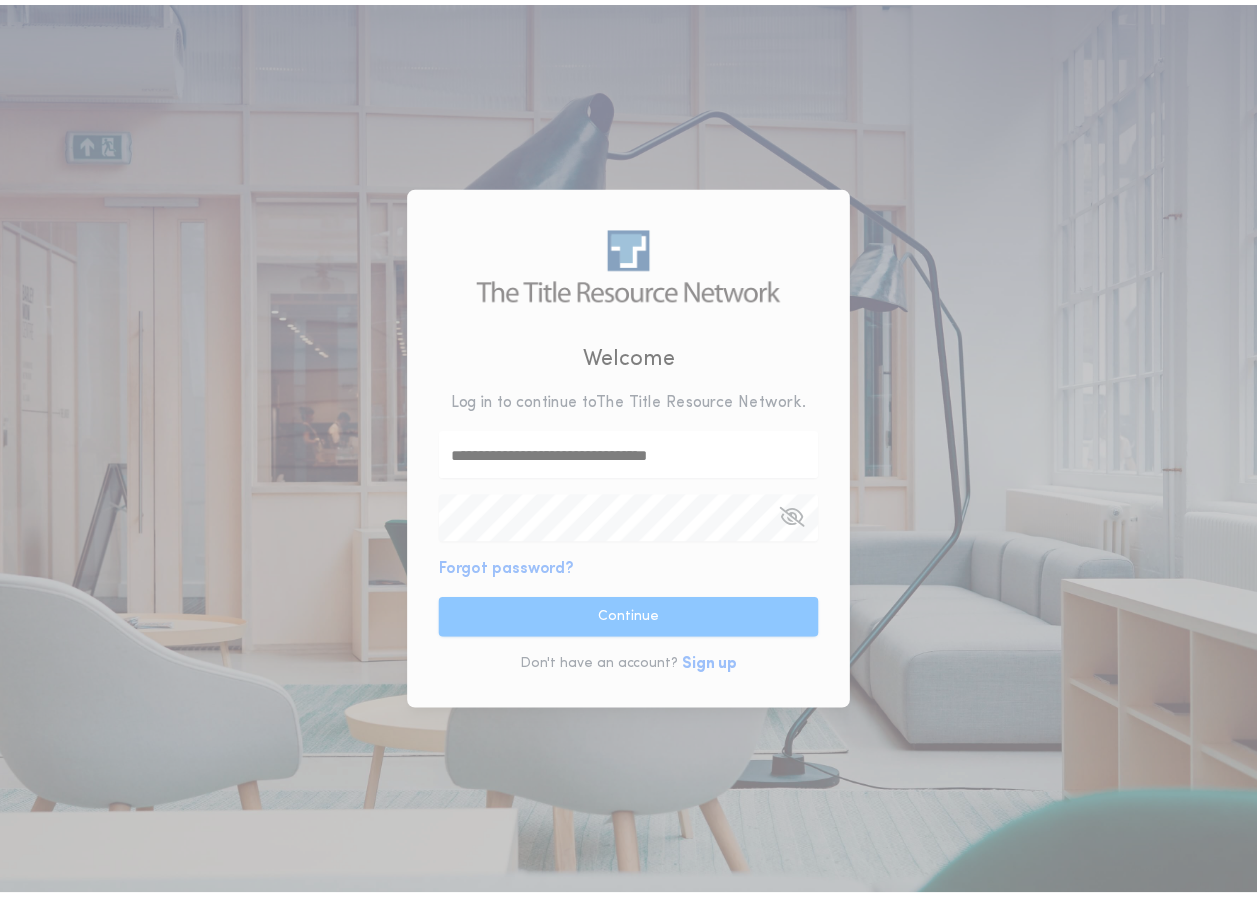 scroll, scrollTop: 0, scrollLeft: 0, axis: both 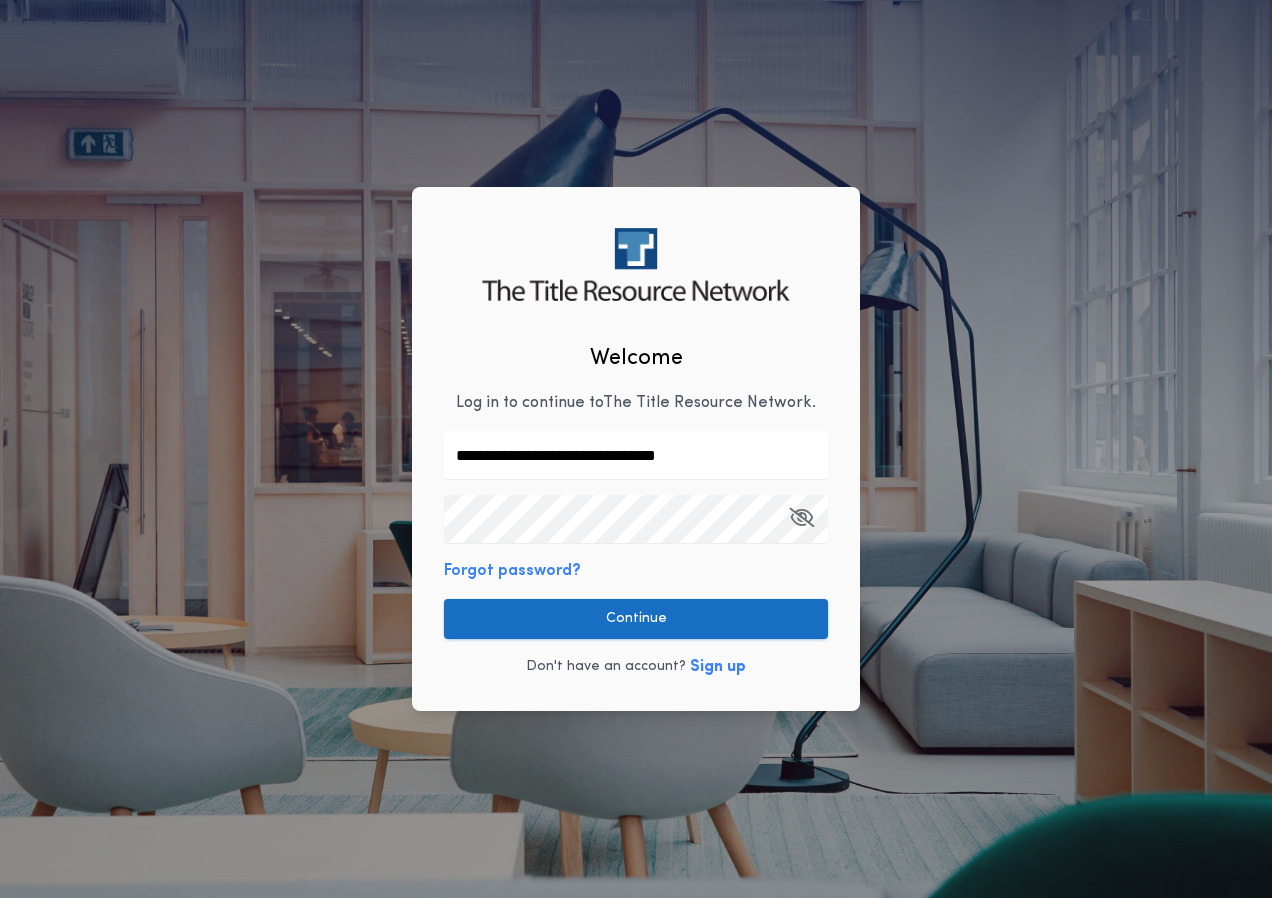 click on "Continue" at bounding box center [636, 619] 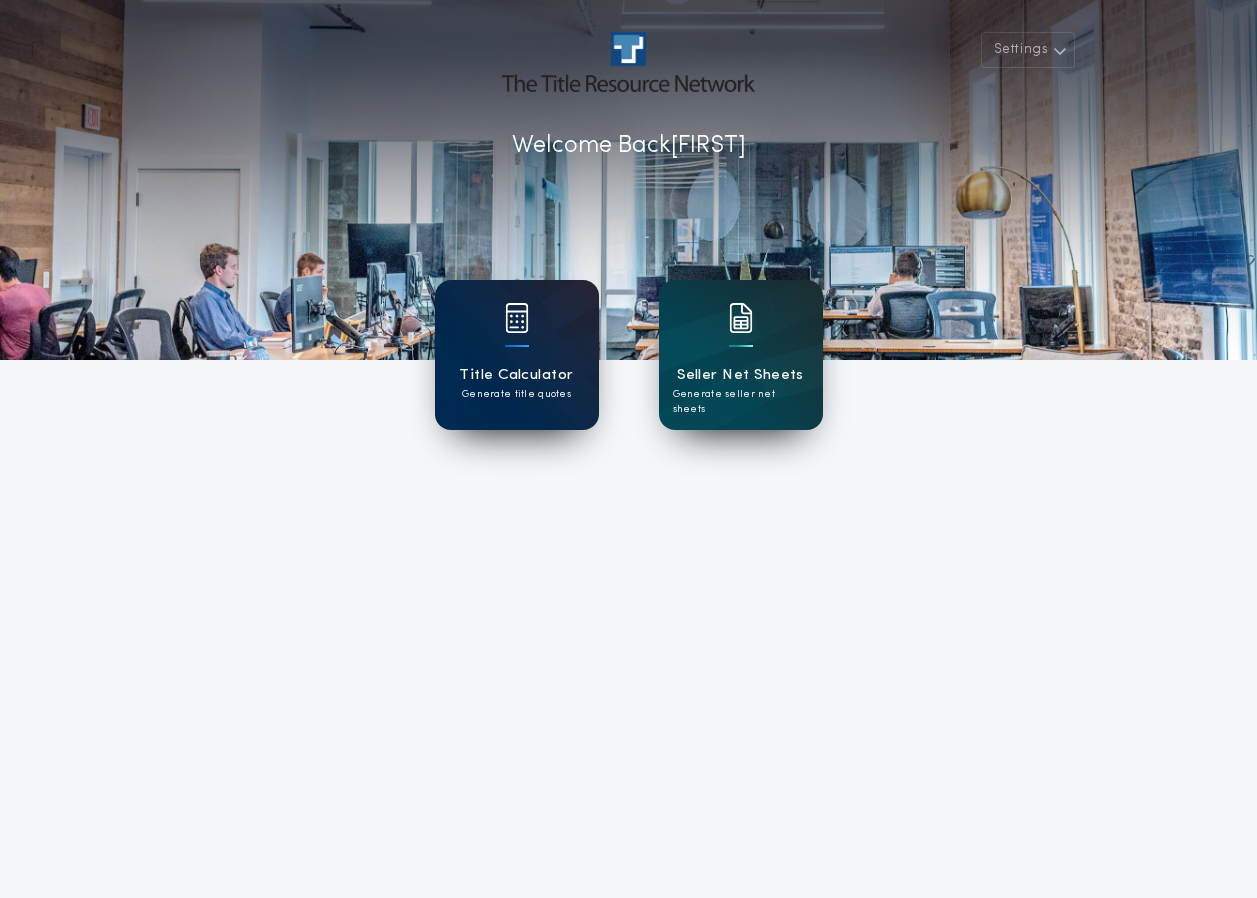 click on "Title Calculator Generate title quotes" at bounding box center [517, 355] 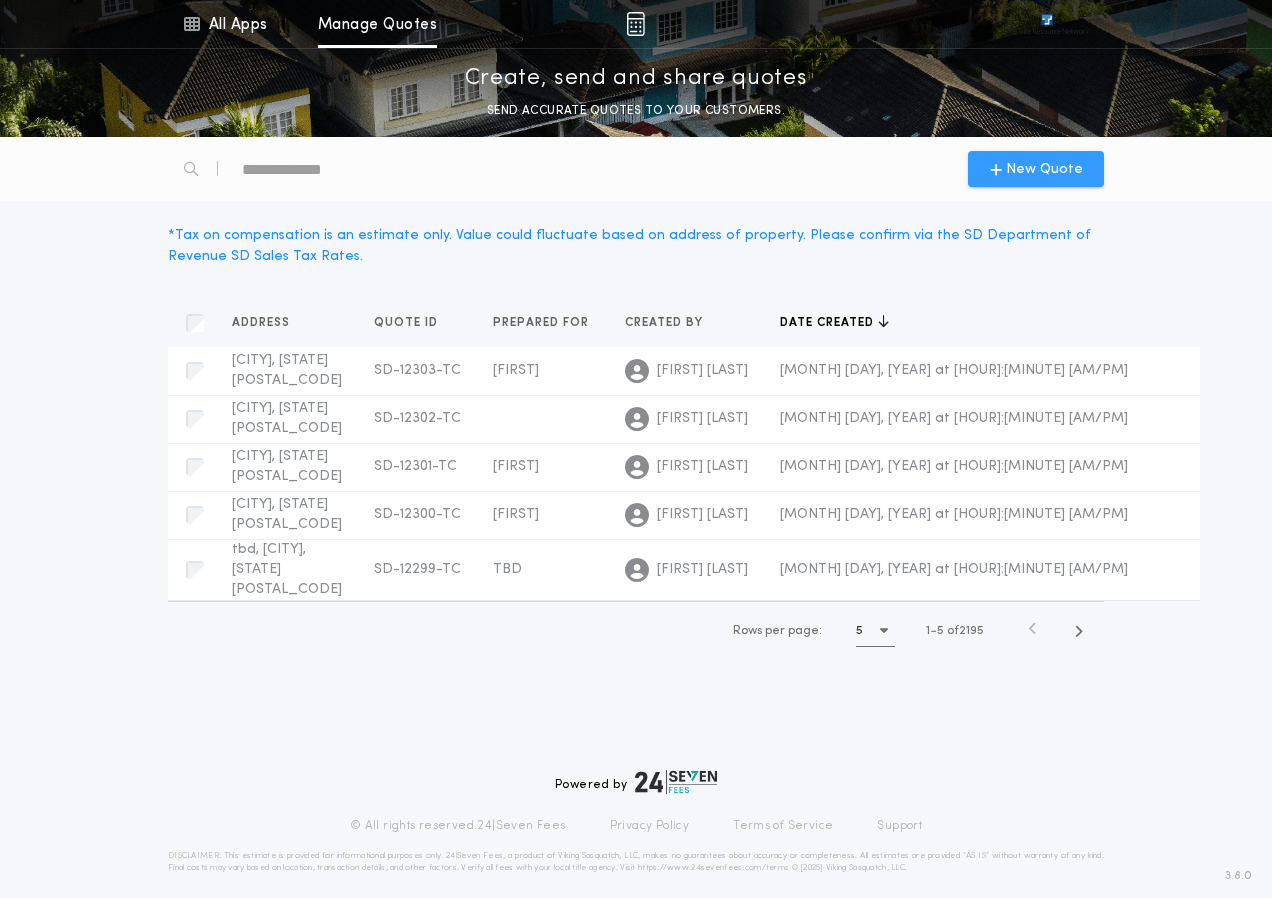 click on "New Quote" at bounding box center [1044, 169] 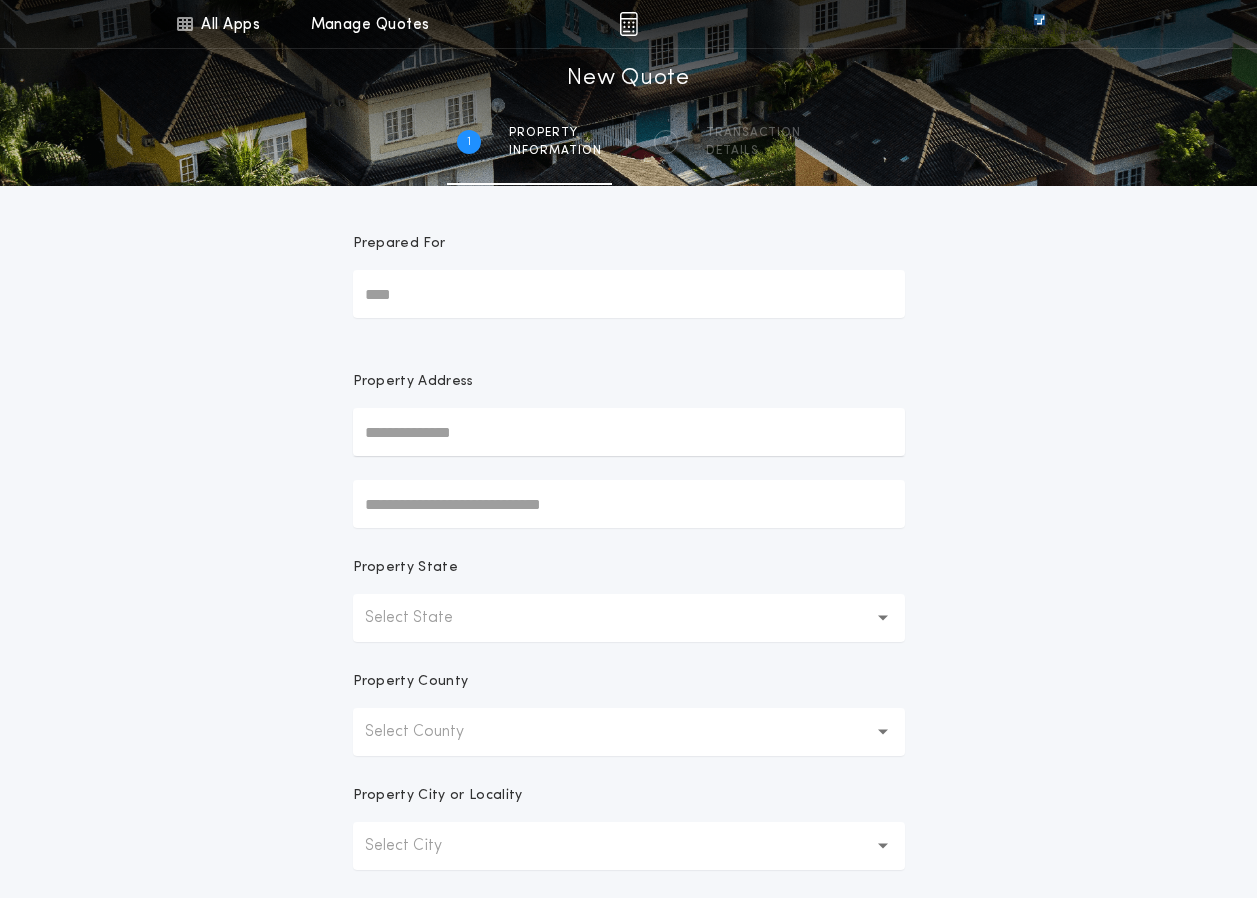 click on "Prepared For" at bounding box center [629, 294] 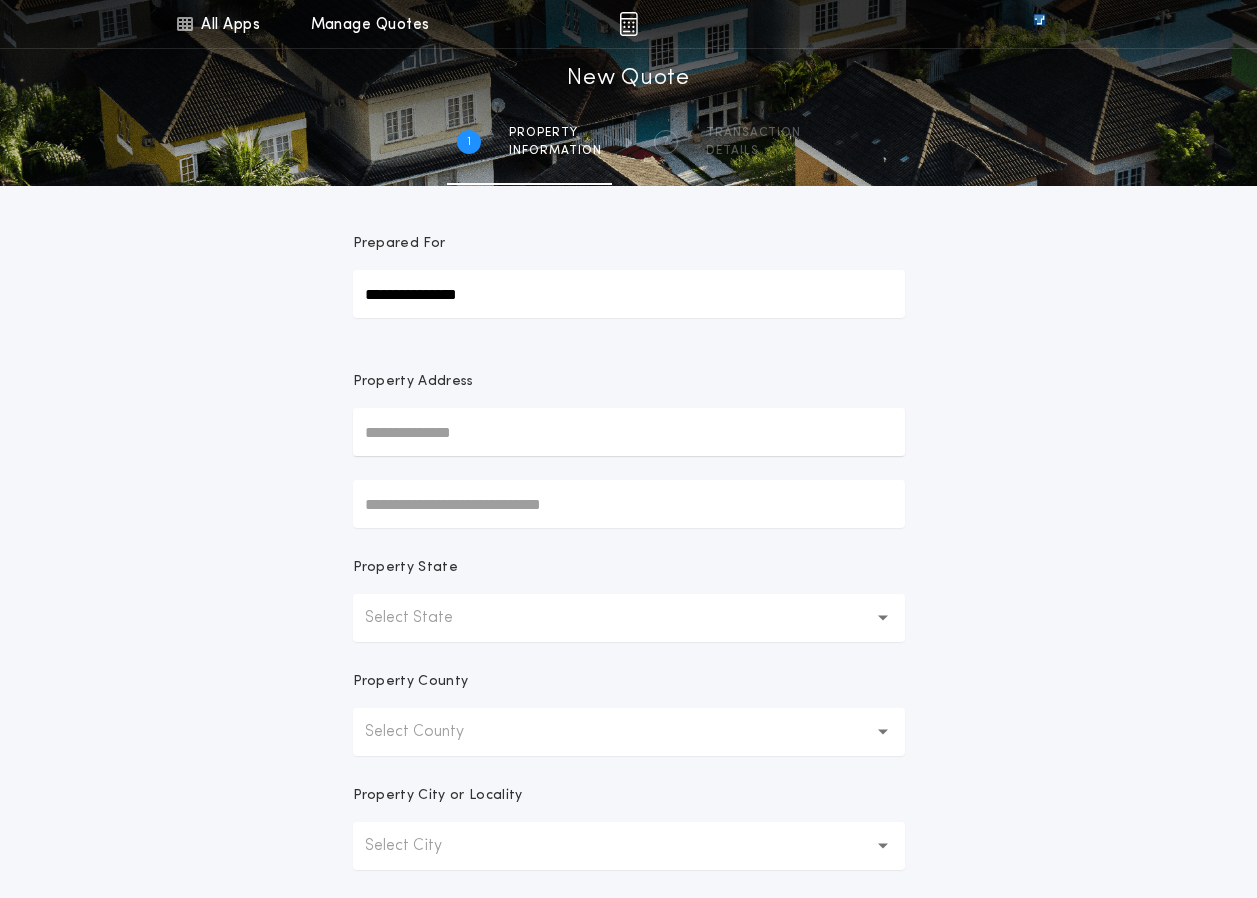 type on "**********" 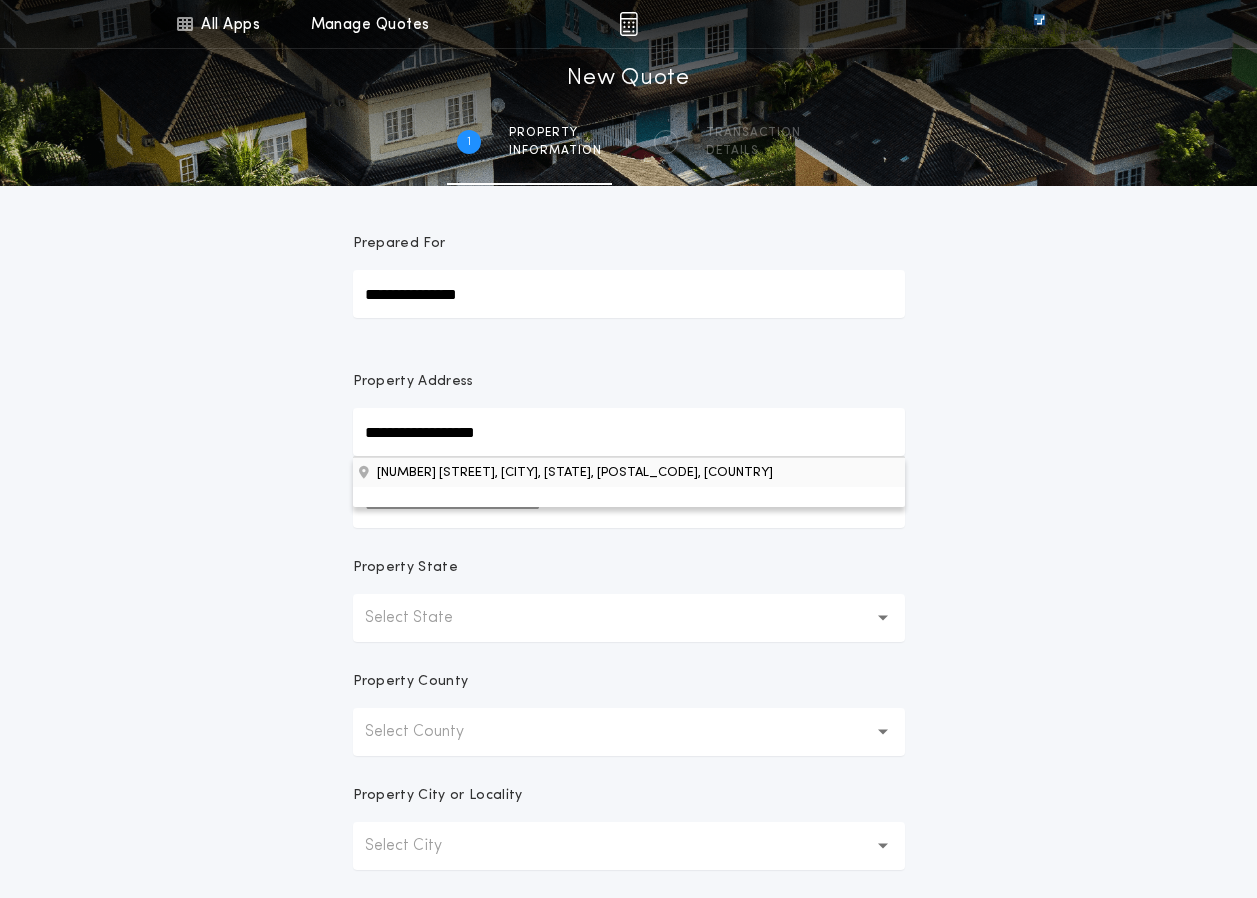 type on "**********" 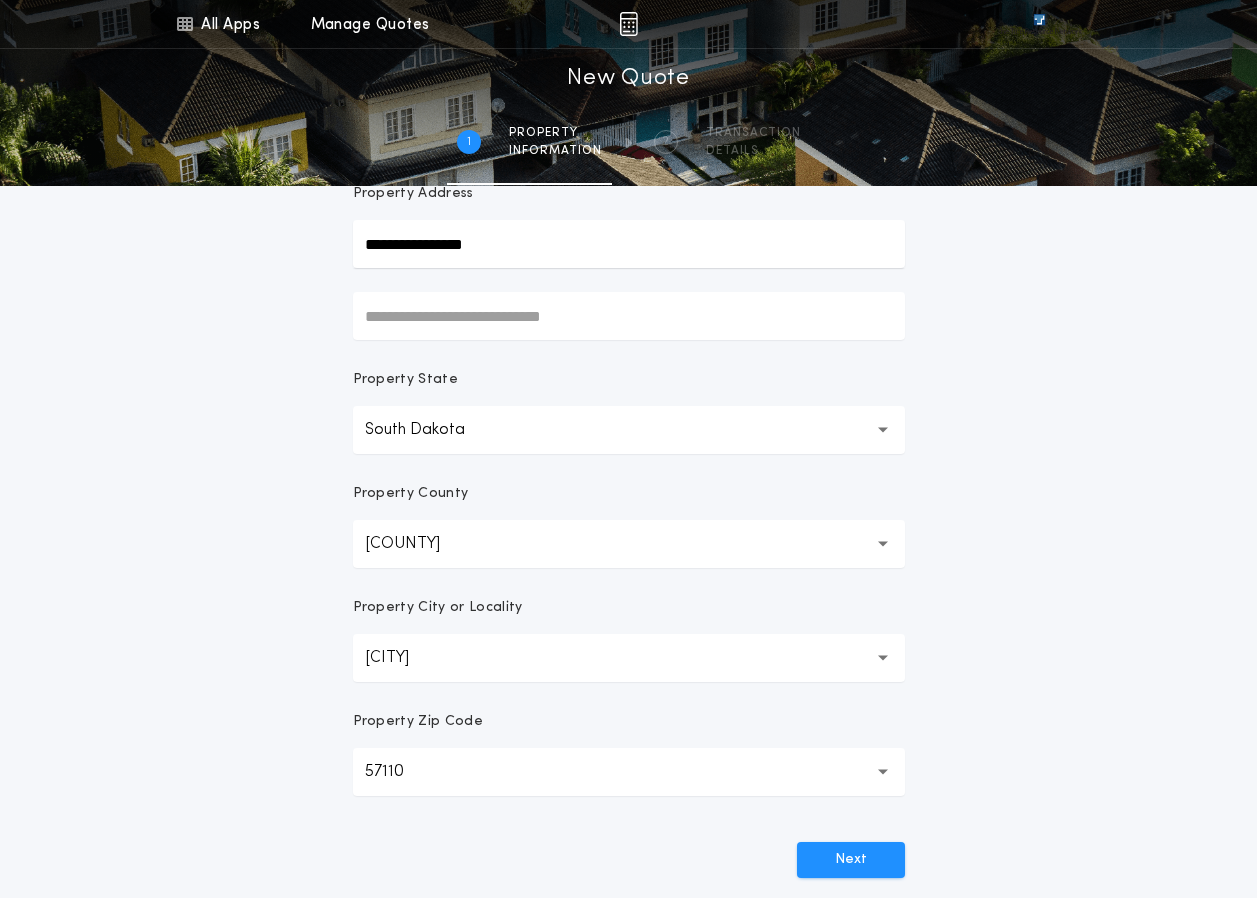 scroll, scrollTop: 300, scrollLeft: 0, axis: vertical 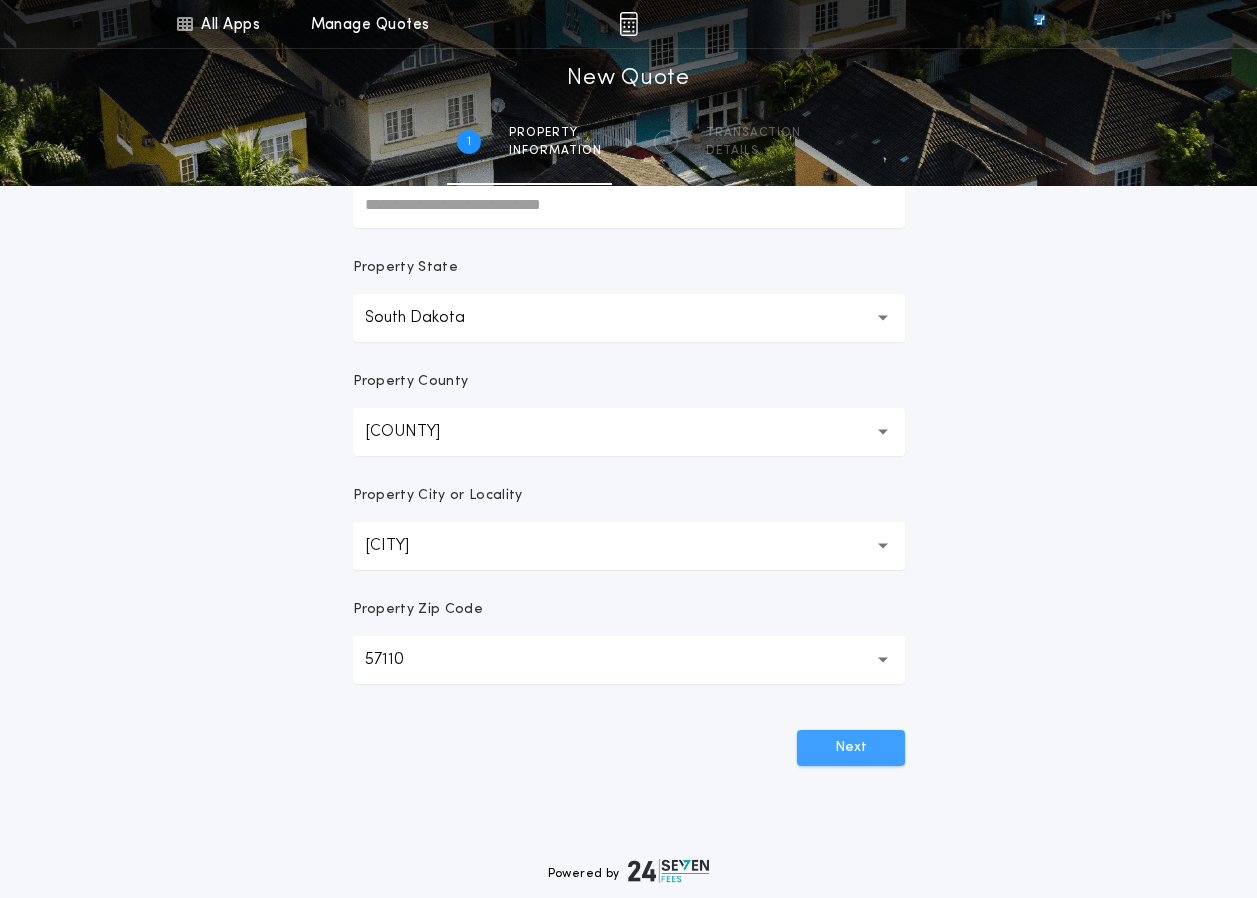 click on "Next" at bounding box center (851, 748) 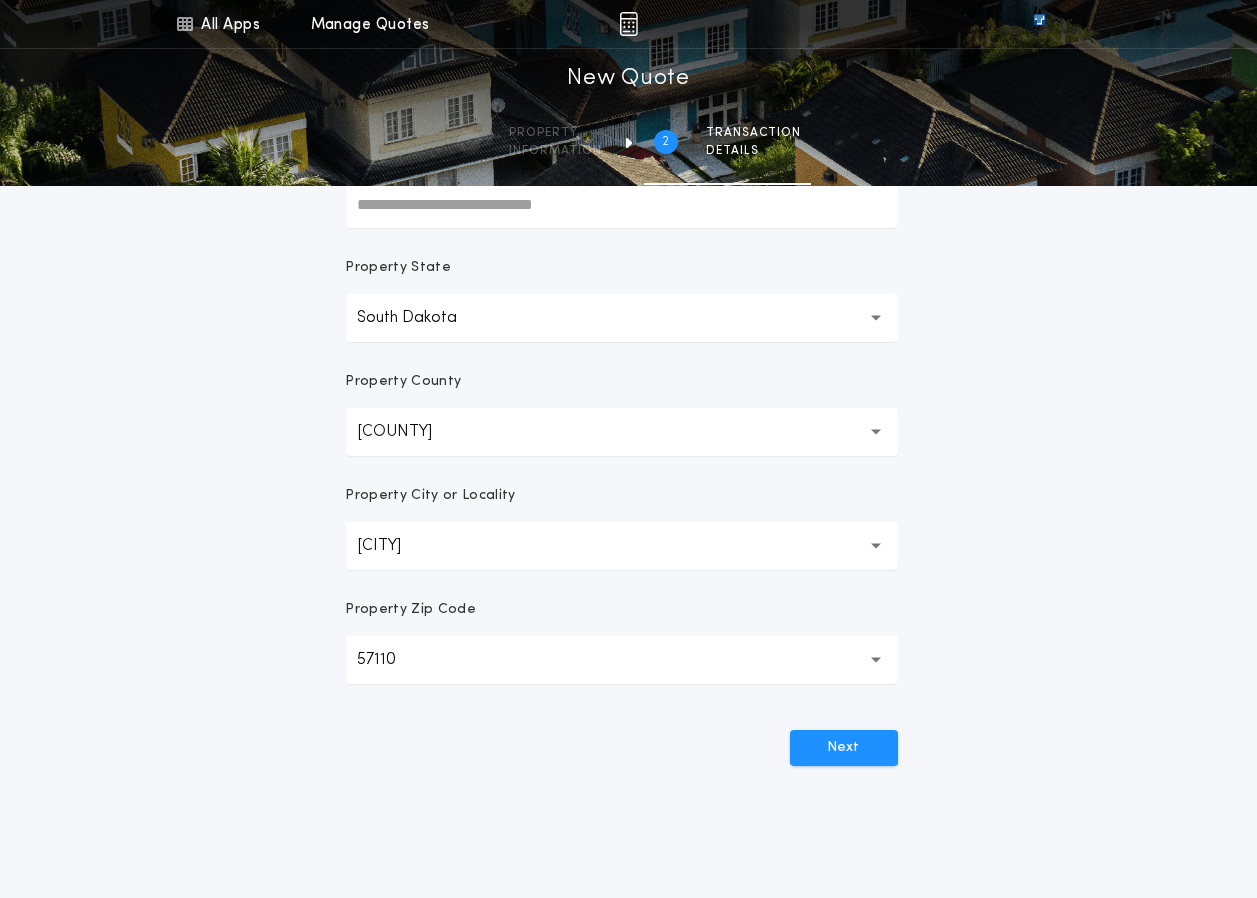 scroll, scrollTop: 0, scrollLeft: 0, axis: both 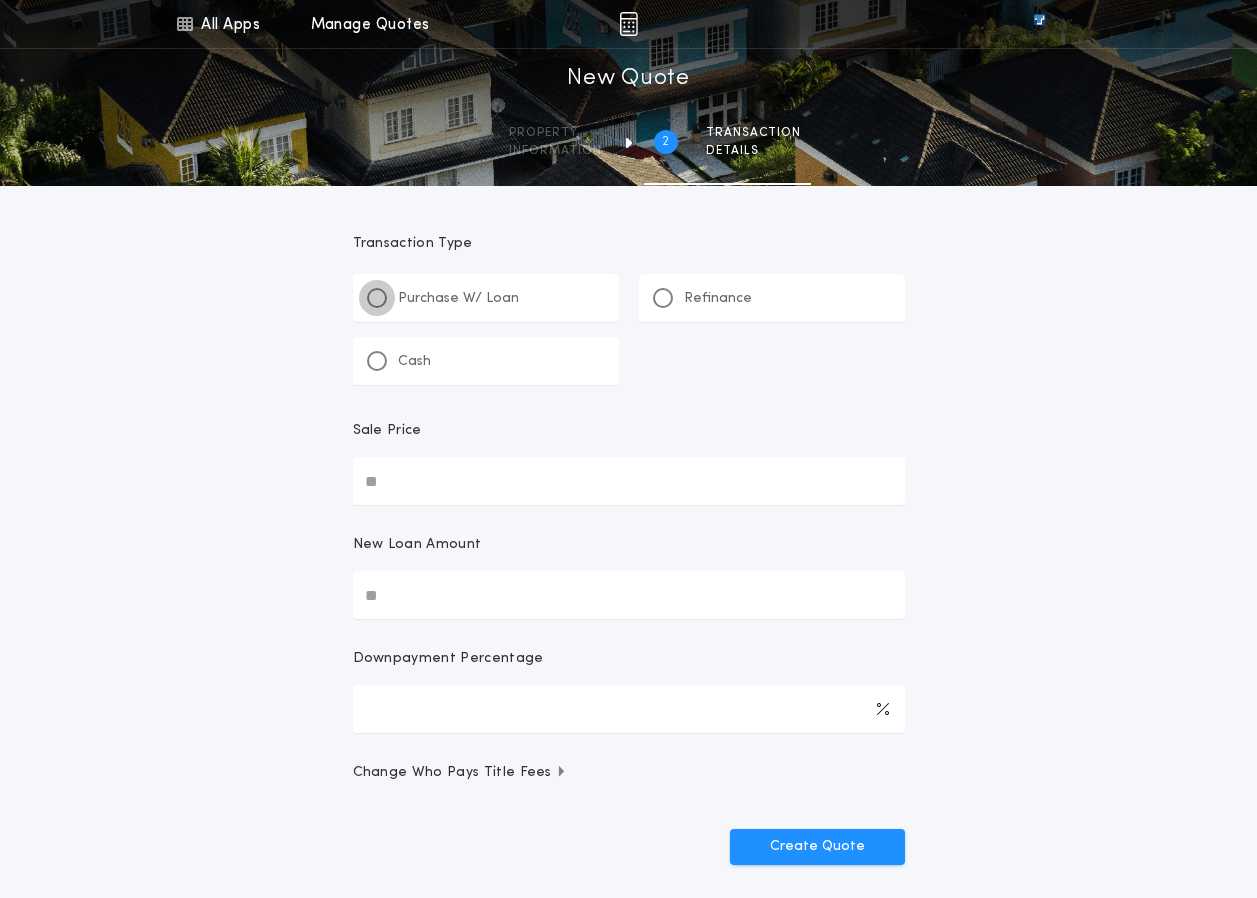 click at bounding box center [377, 298] 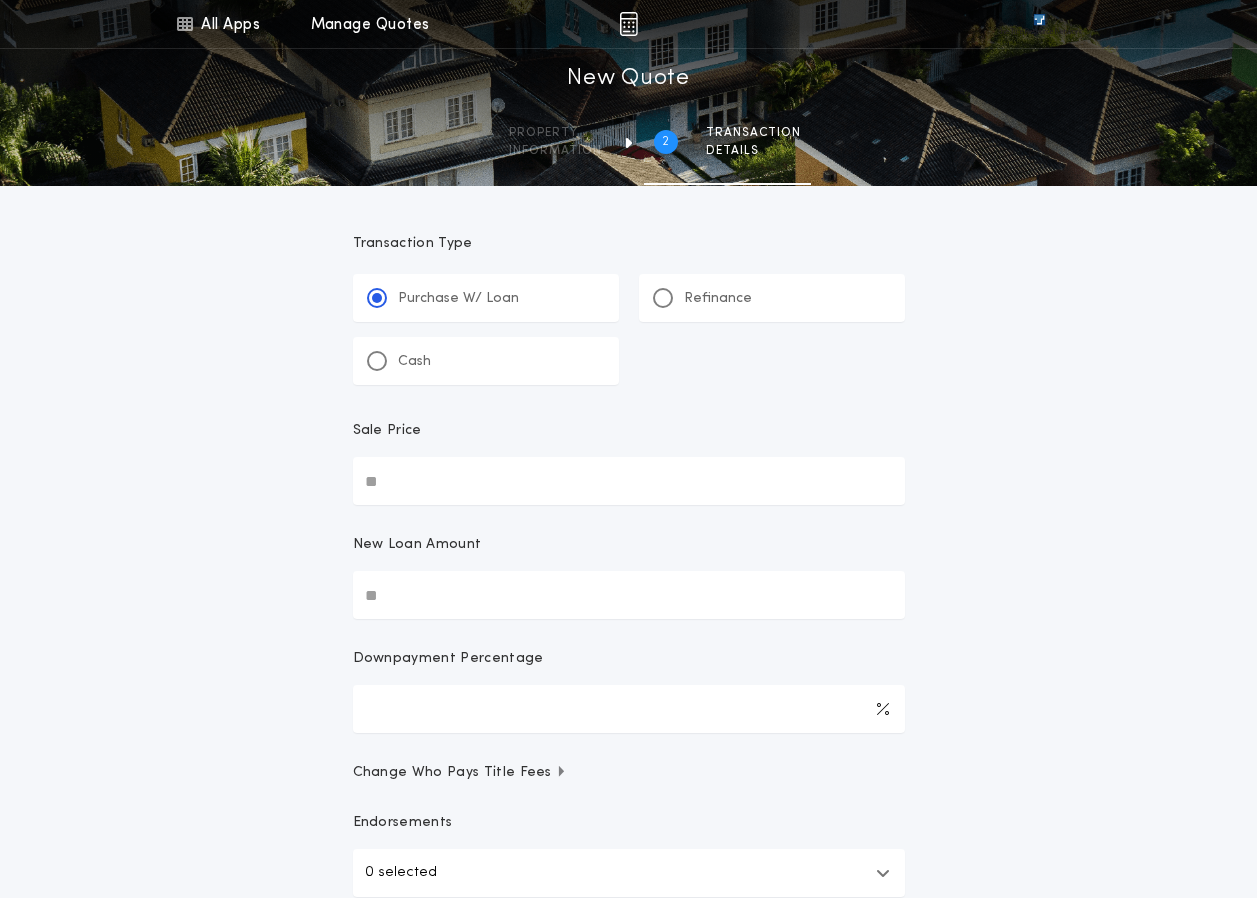 click on "Sale Price" at bounding box center (629, 481) 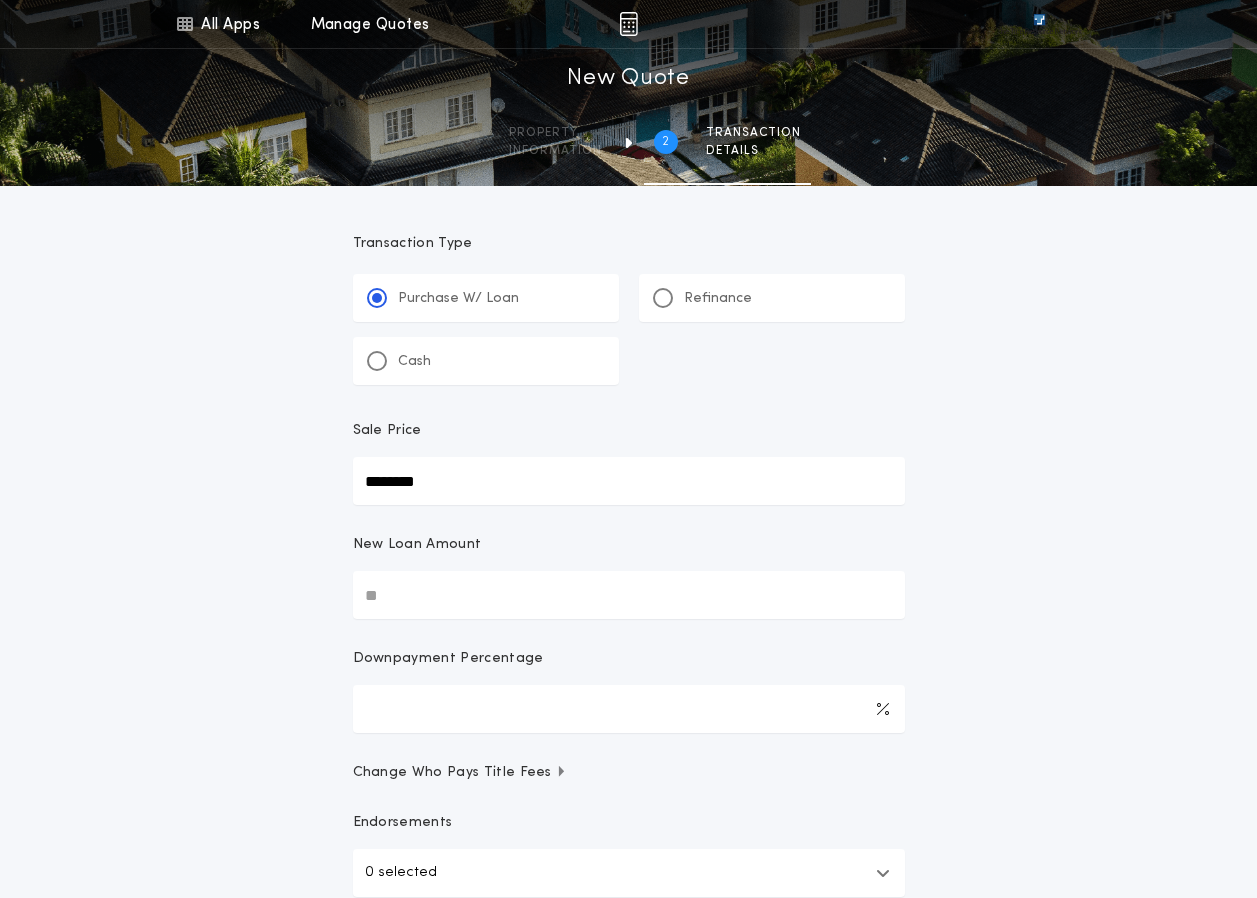 type on "********" 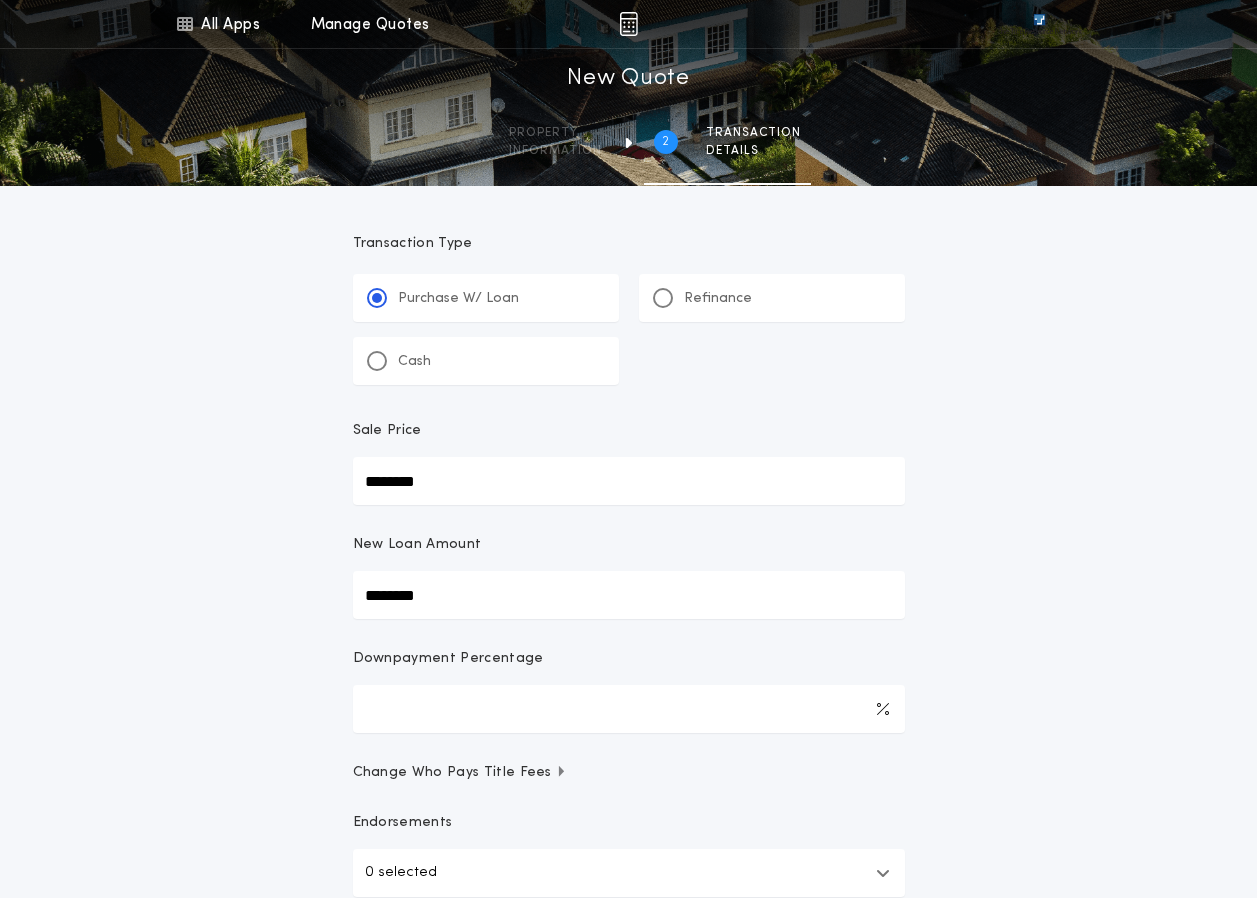 type on "********" 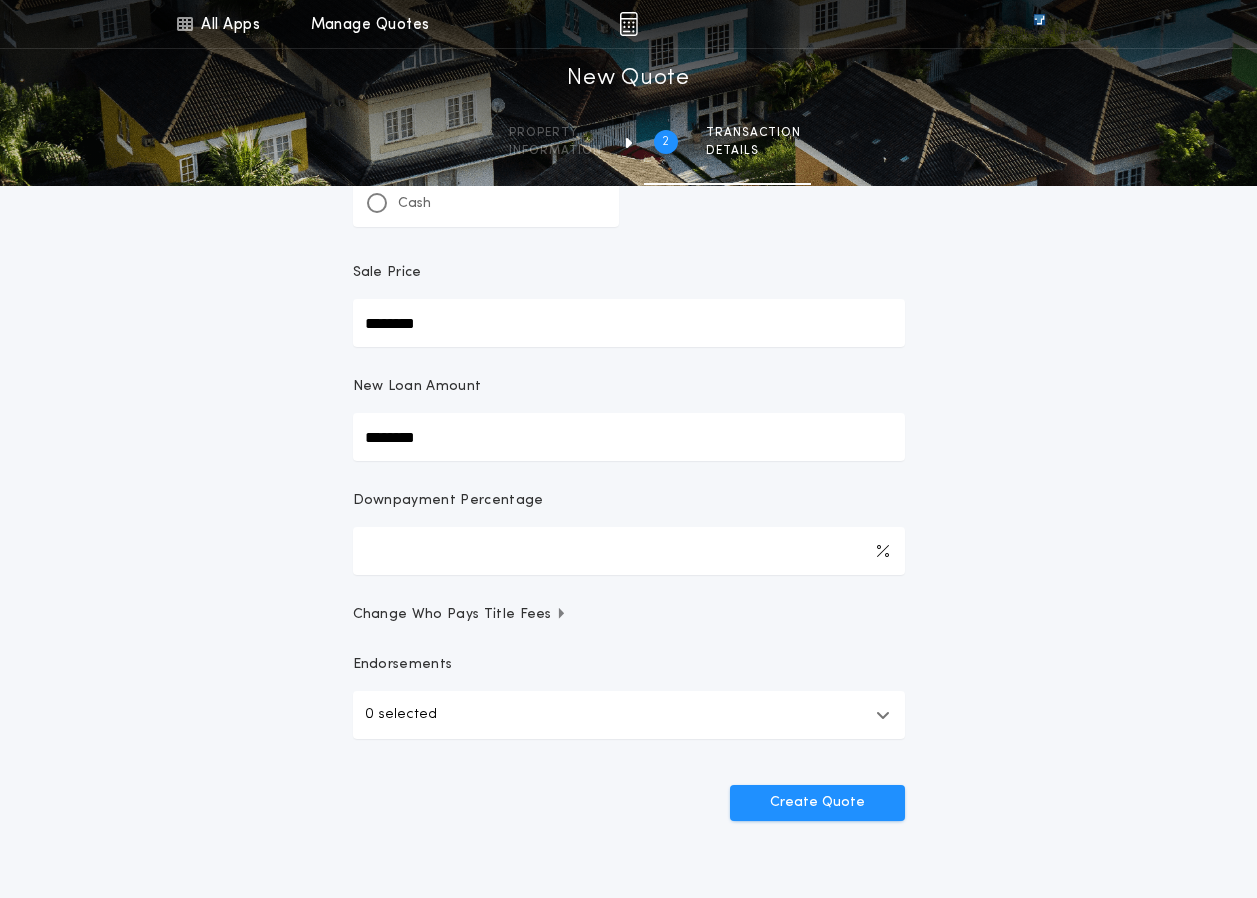 scroll, scrollTop: 200, scrollLeft: 0, axis: vertical 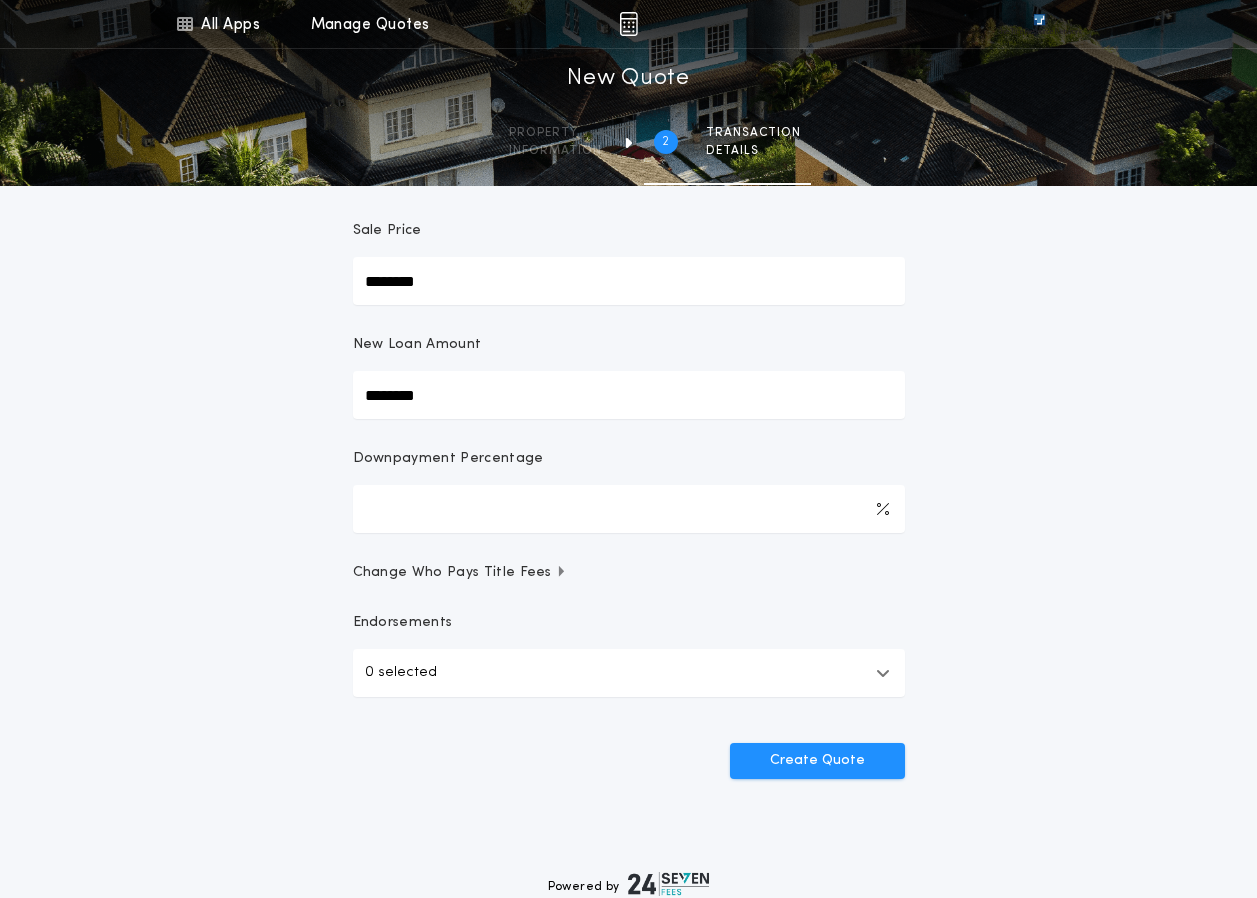 click at bounding box center (883, 673) 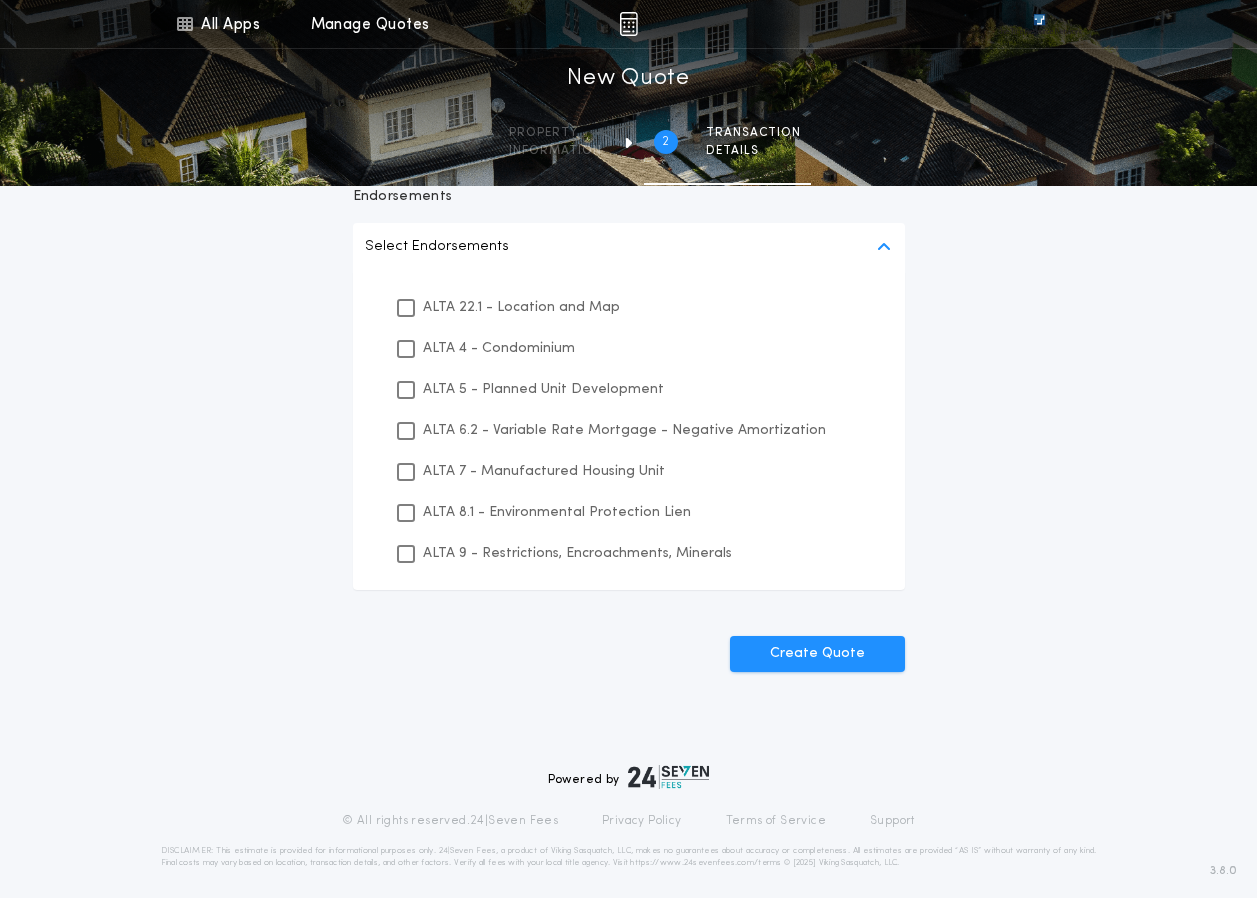 scroll, scrollTop: 637, scrollLeft: 0, axis: vertical 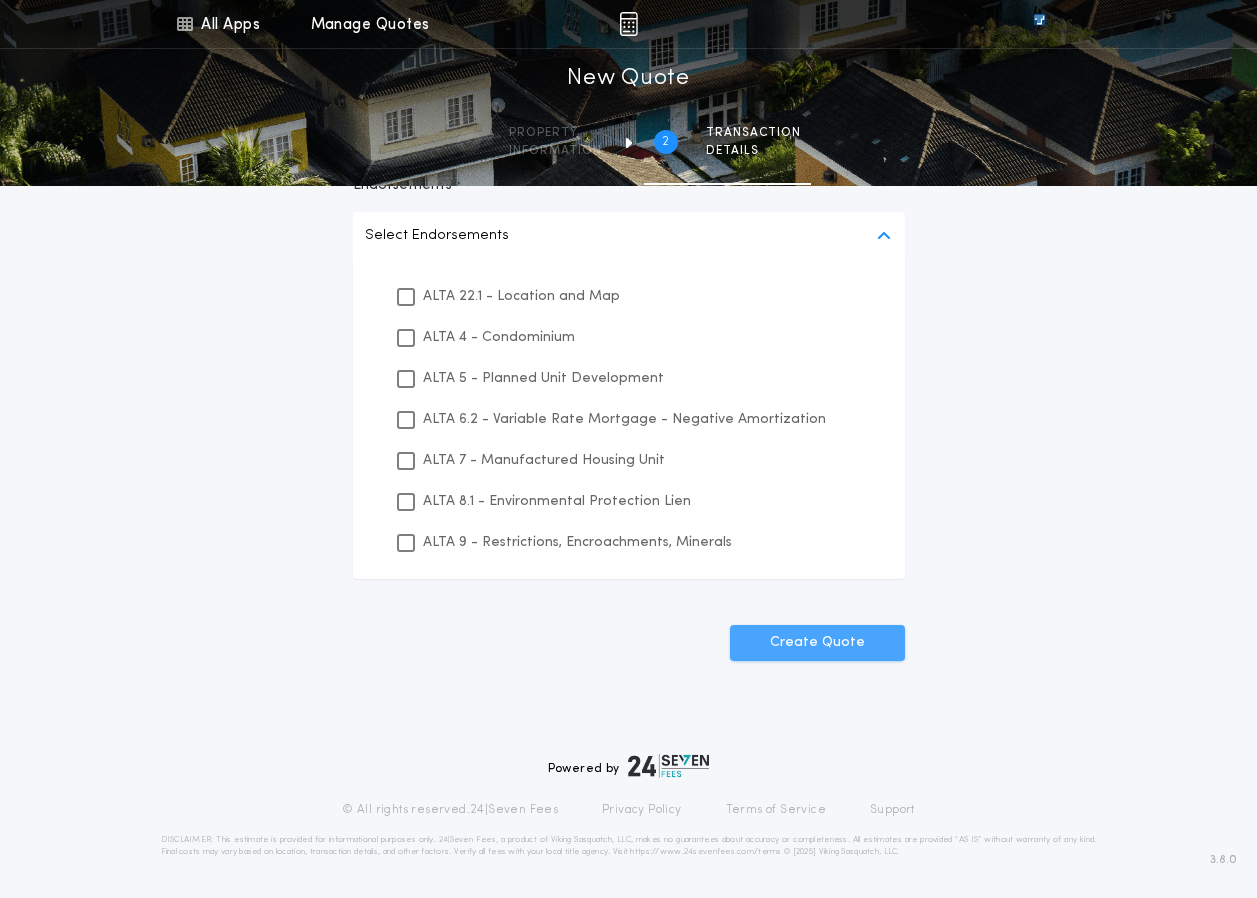 click on "Create Quote" at bounding box center [817, 643] 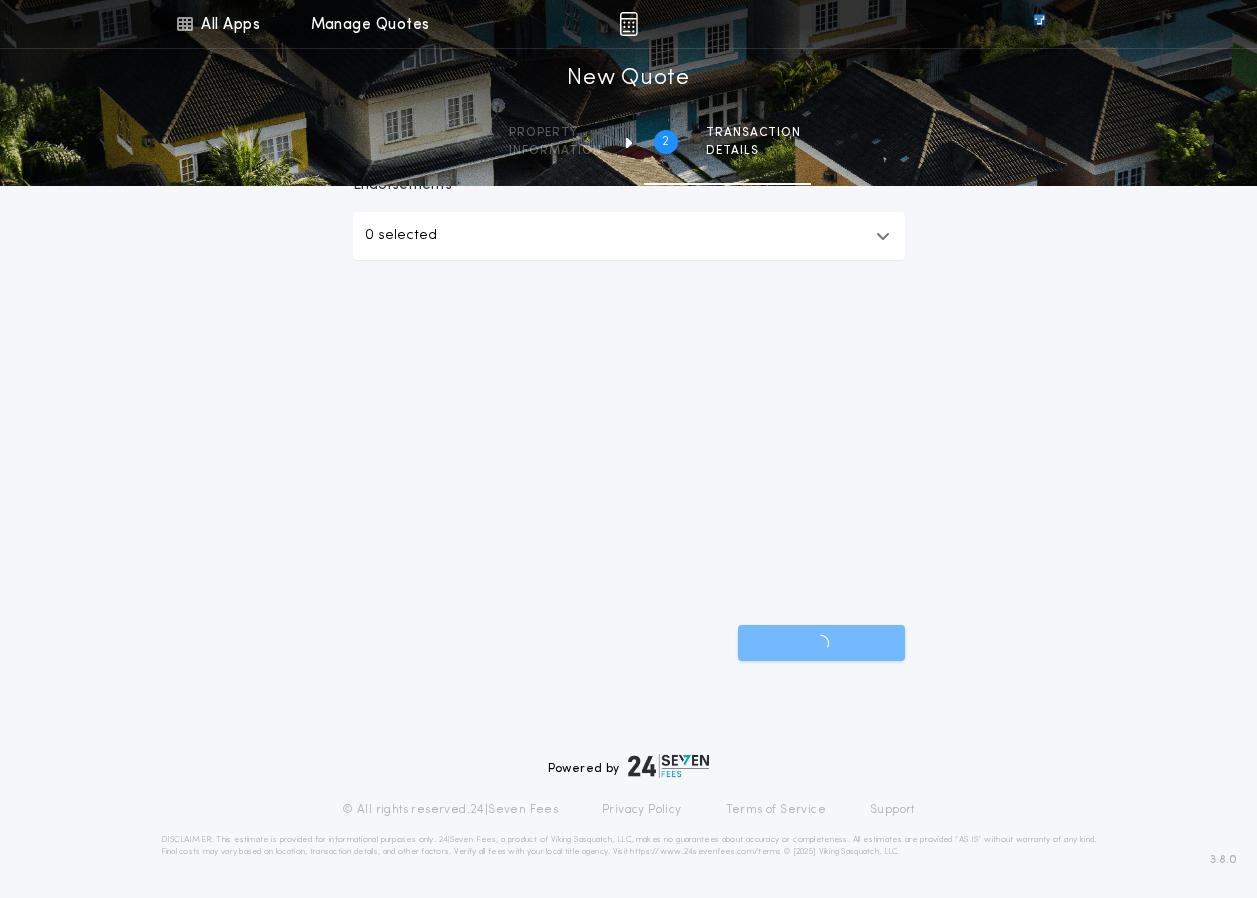 scroll, scrollTop: 318, scrollLeft: 0, axis: vertical 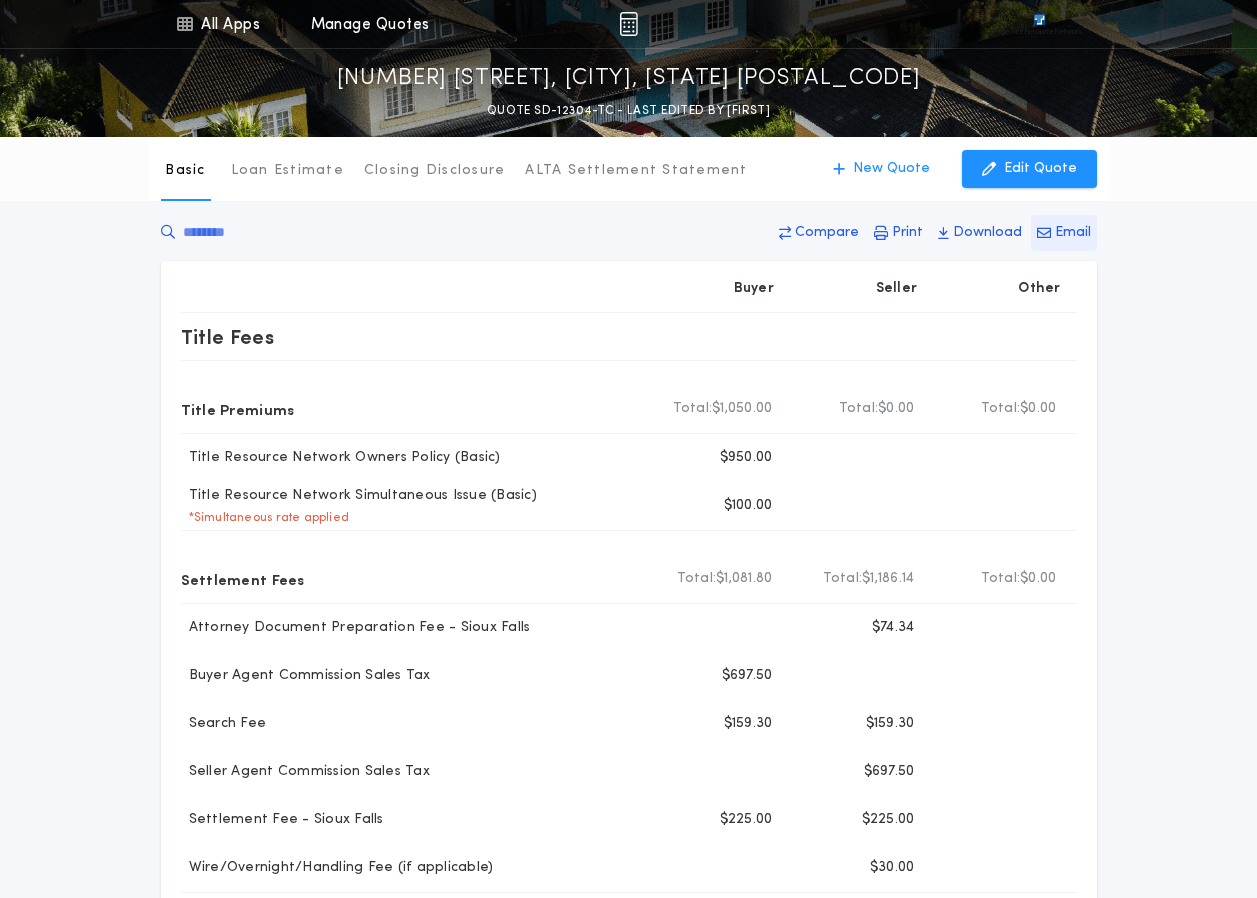 click on "Email" at bounding box center [827, 233] 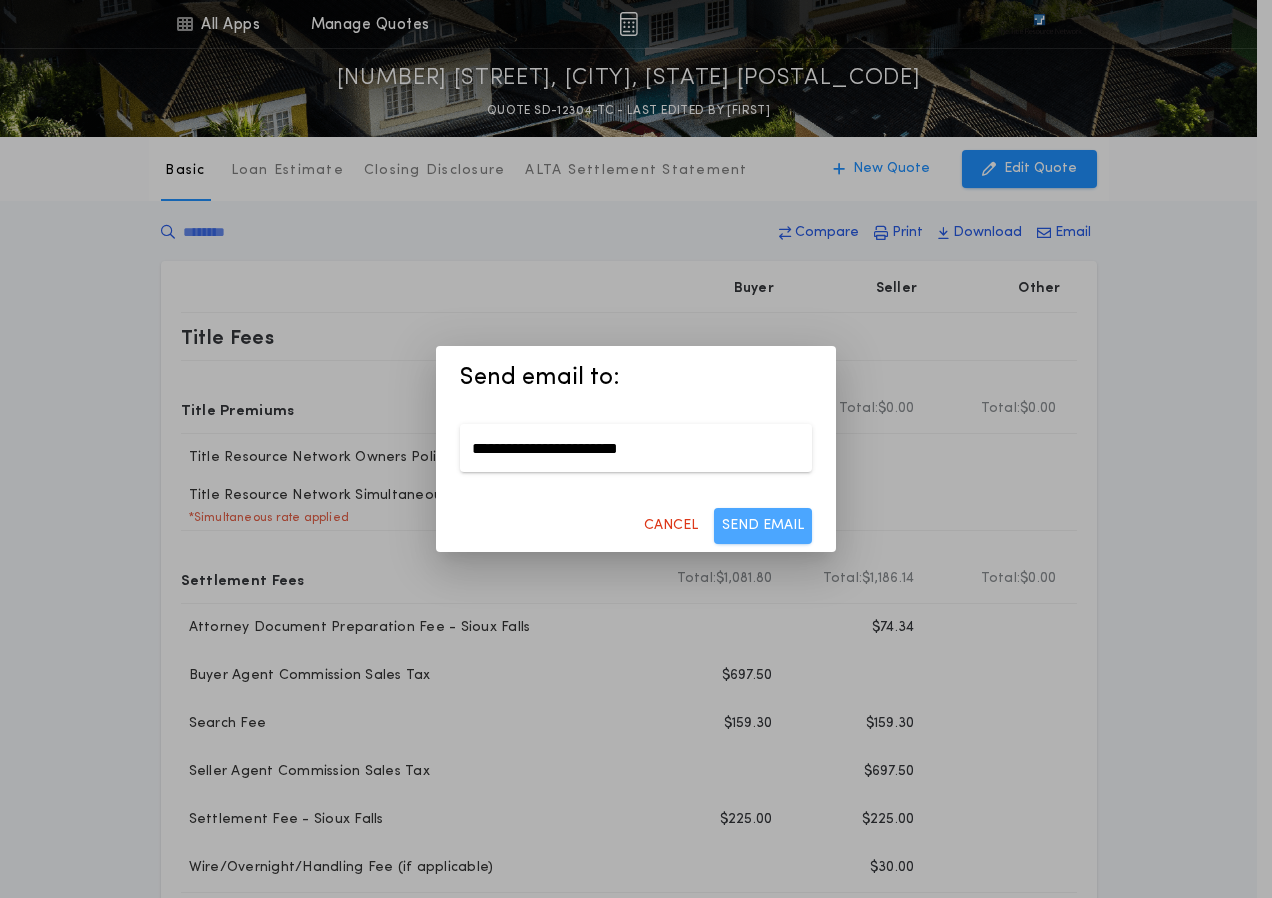 type on "**********" 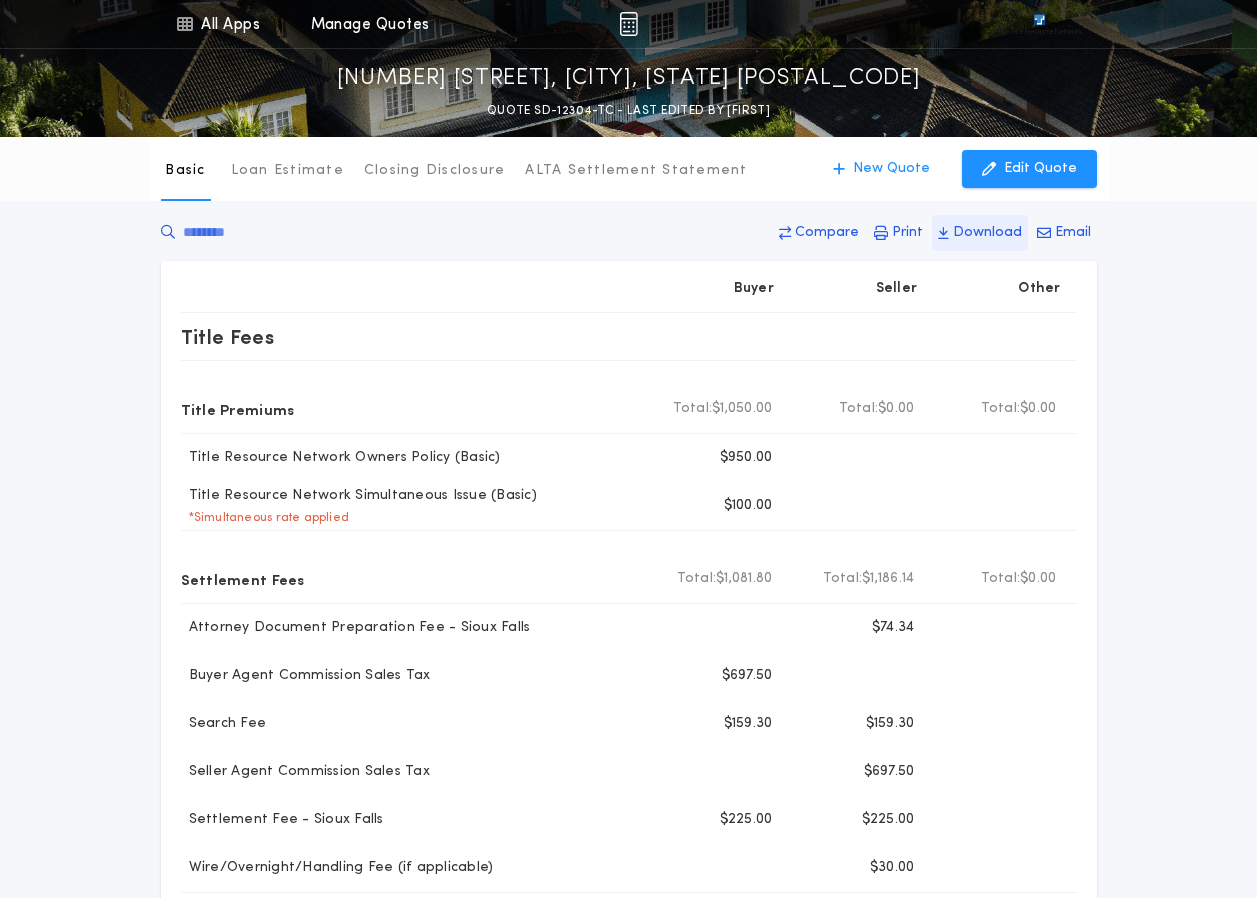 click on "Download" at bounding box center [827, 233] 